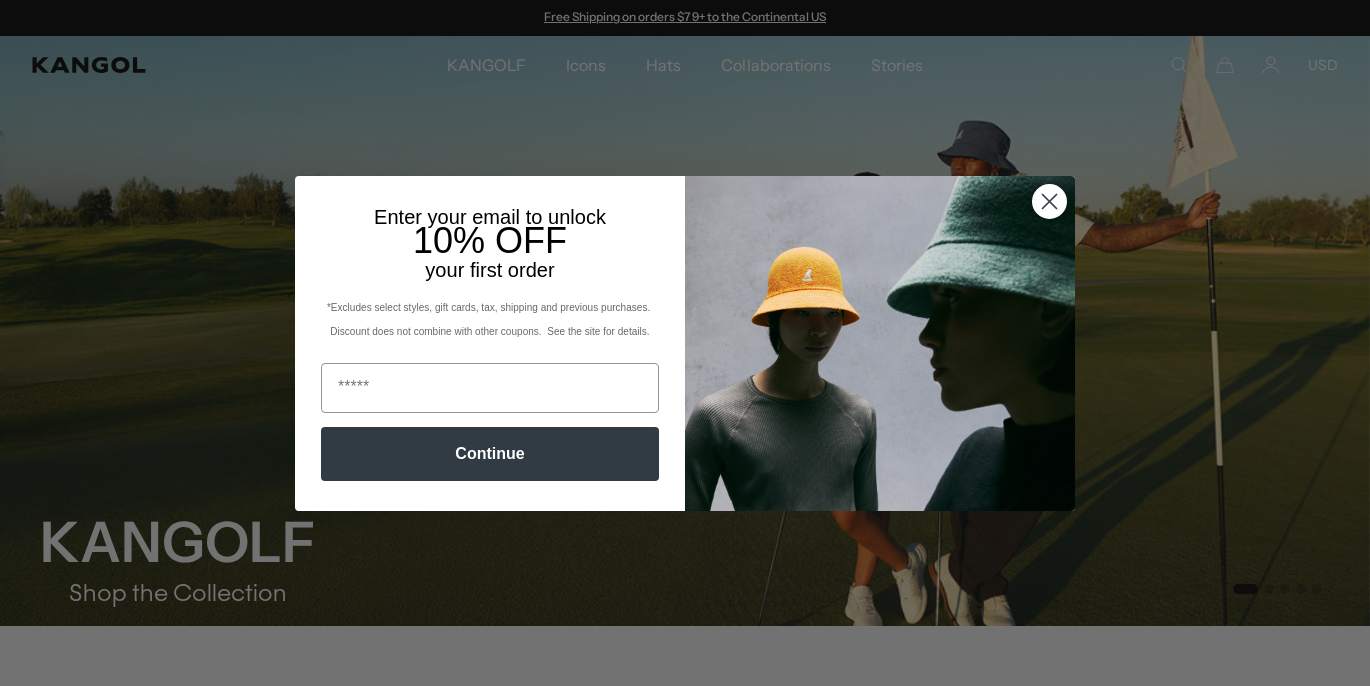scroll, scrollTop: 0, scrollLeft: 0, axis: both 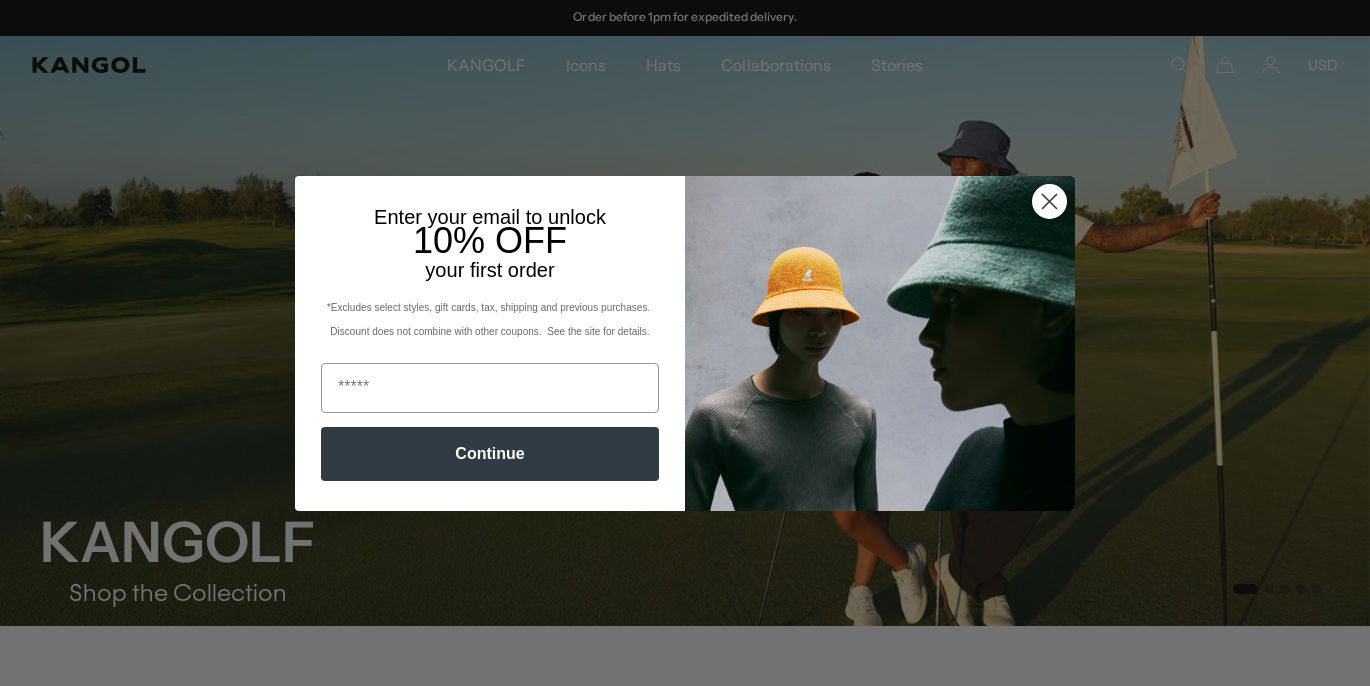 click 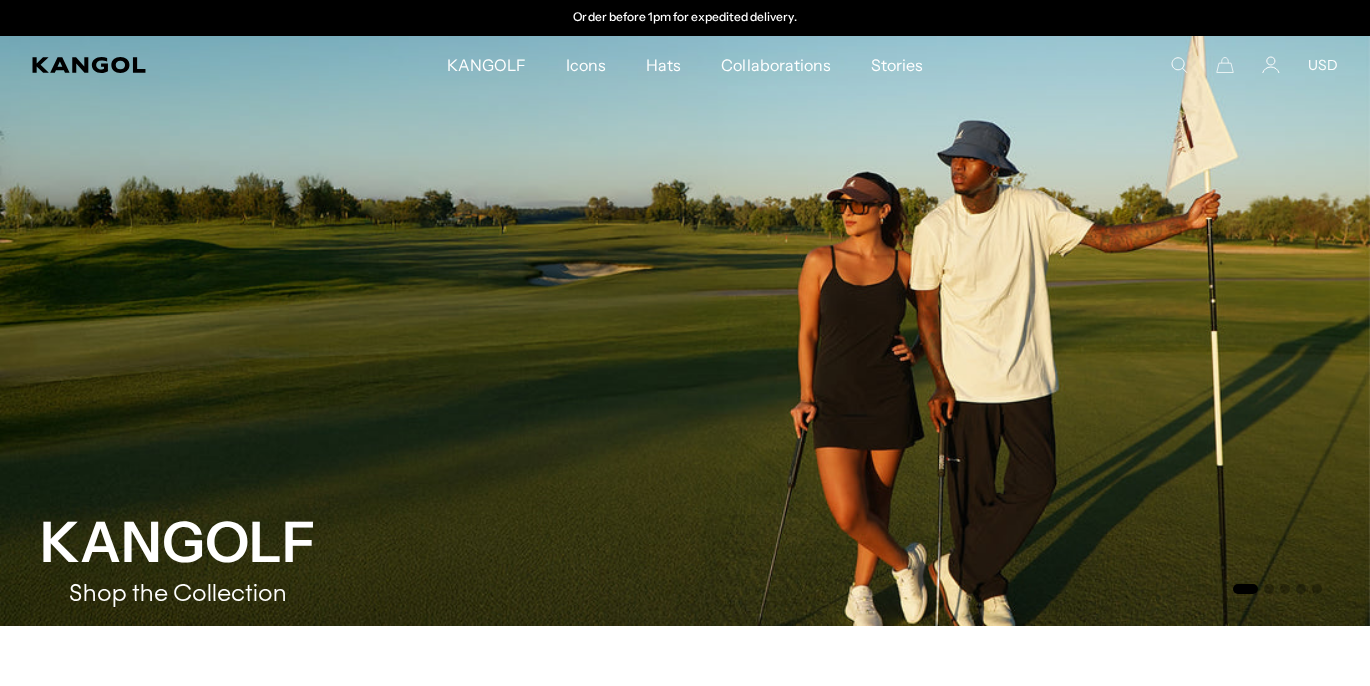 scroll, scrollTop: 0, scrollLeft: 0, axis: both 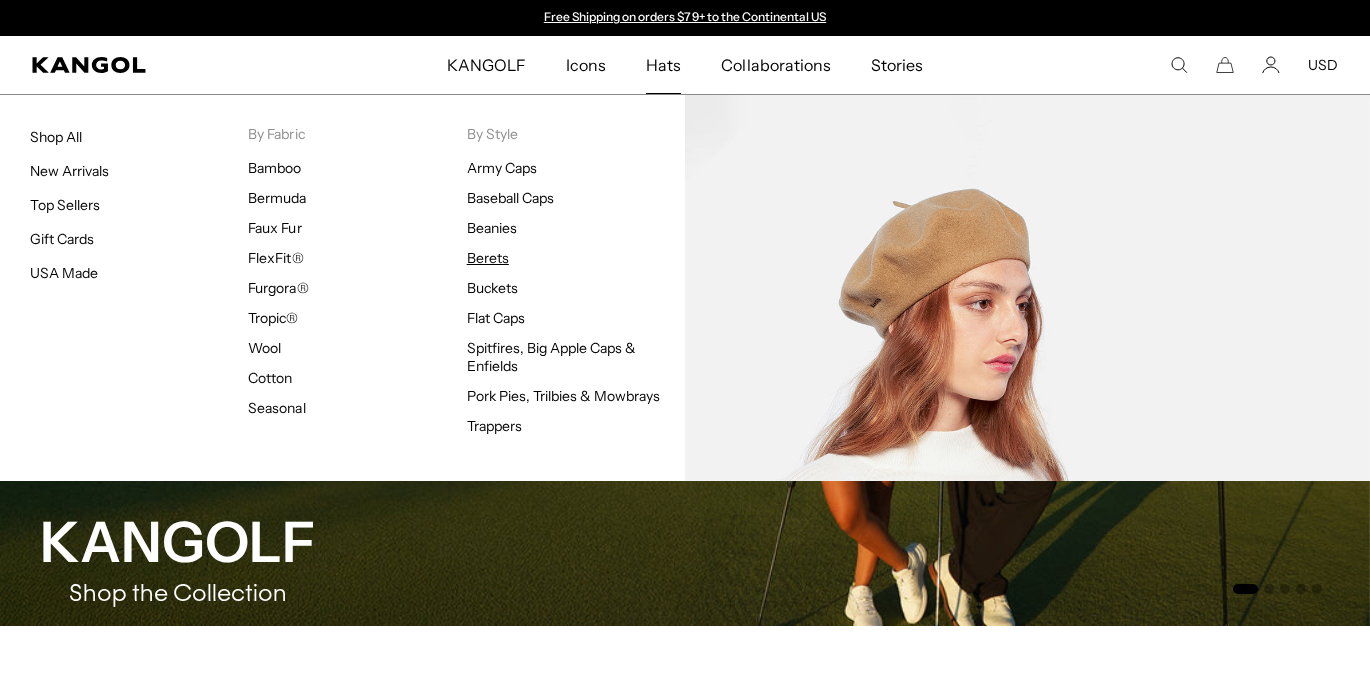 click on "Berets" at bounding box center [488, 258] 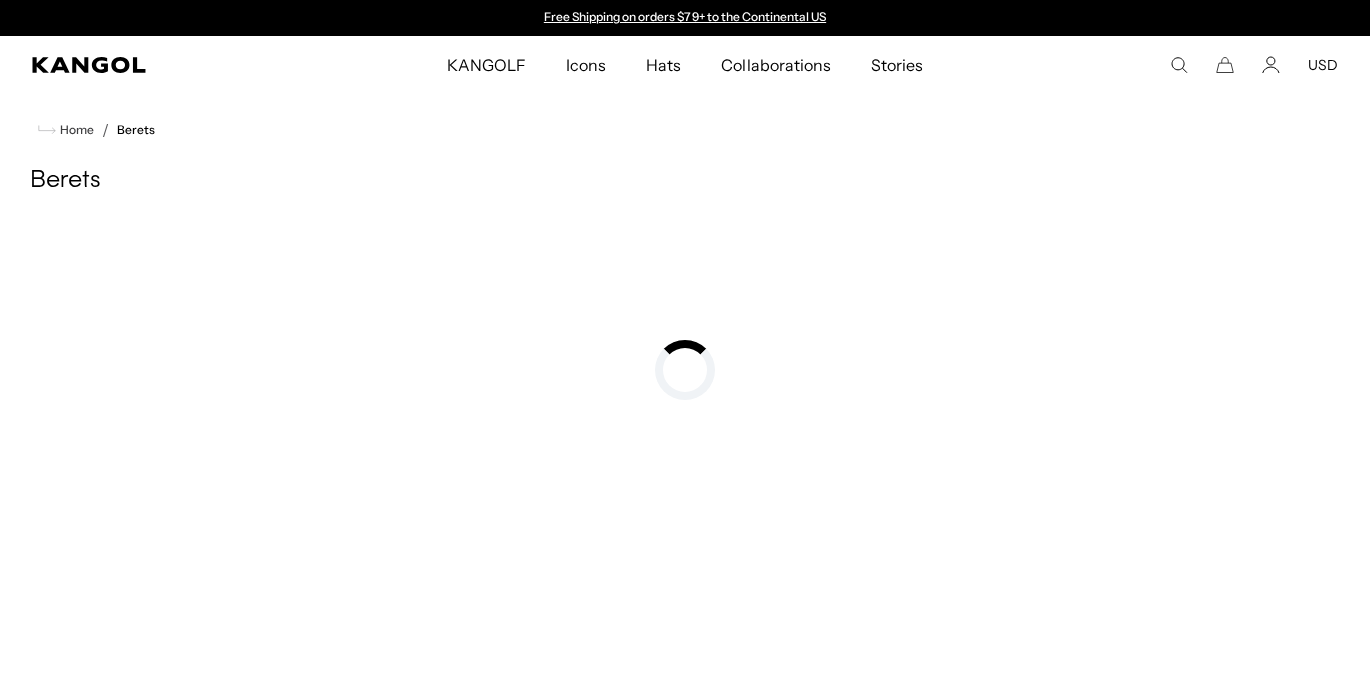 scroll, scrollTop: 0, scrollLeft: 0, axis: both 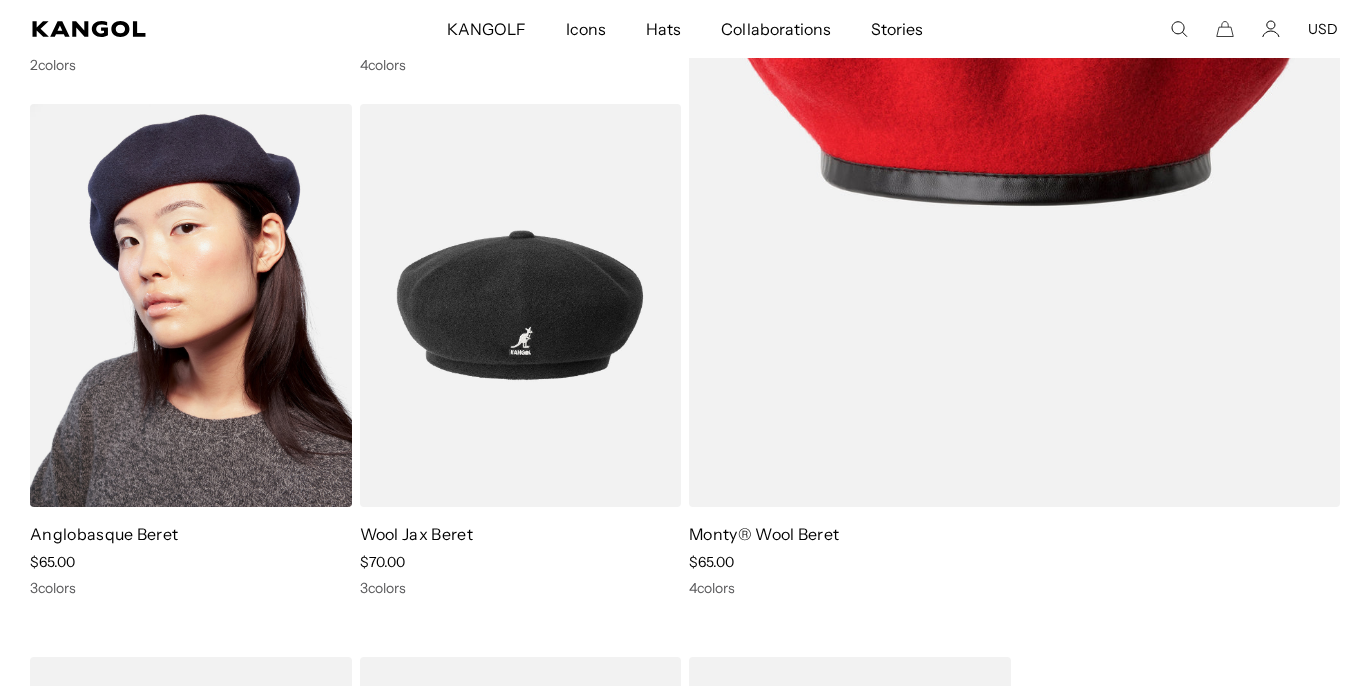click at bounding box center [191, 306] 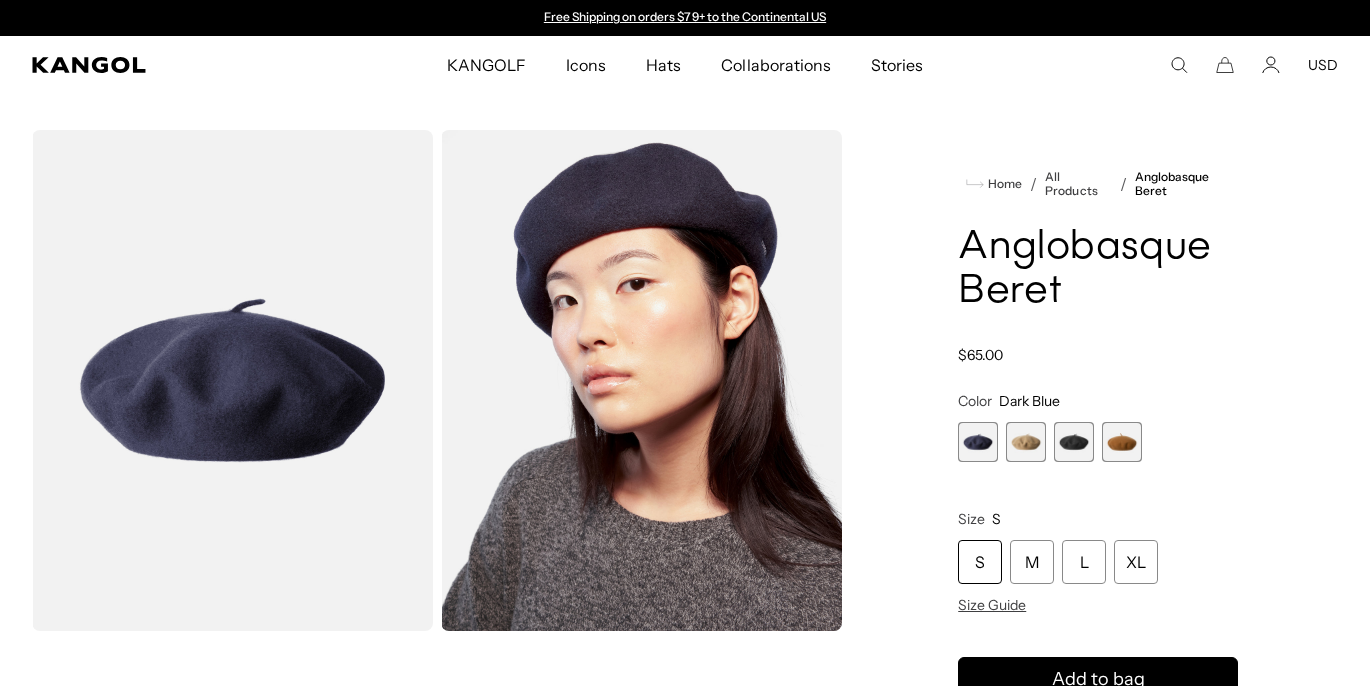 scroll, scrollTop: 0, scrollLeft: 0, axis: both 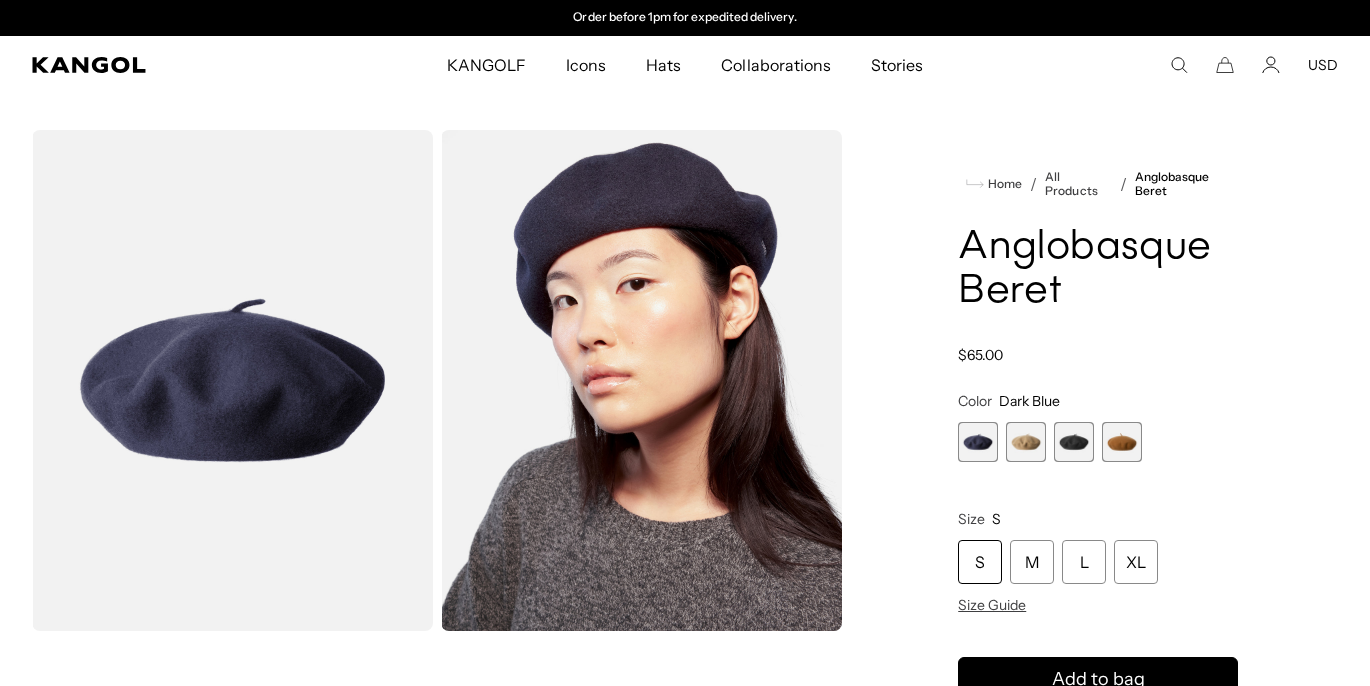 click at bounding box center [1074, 442] 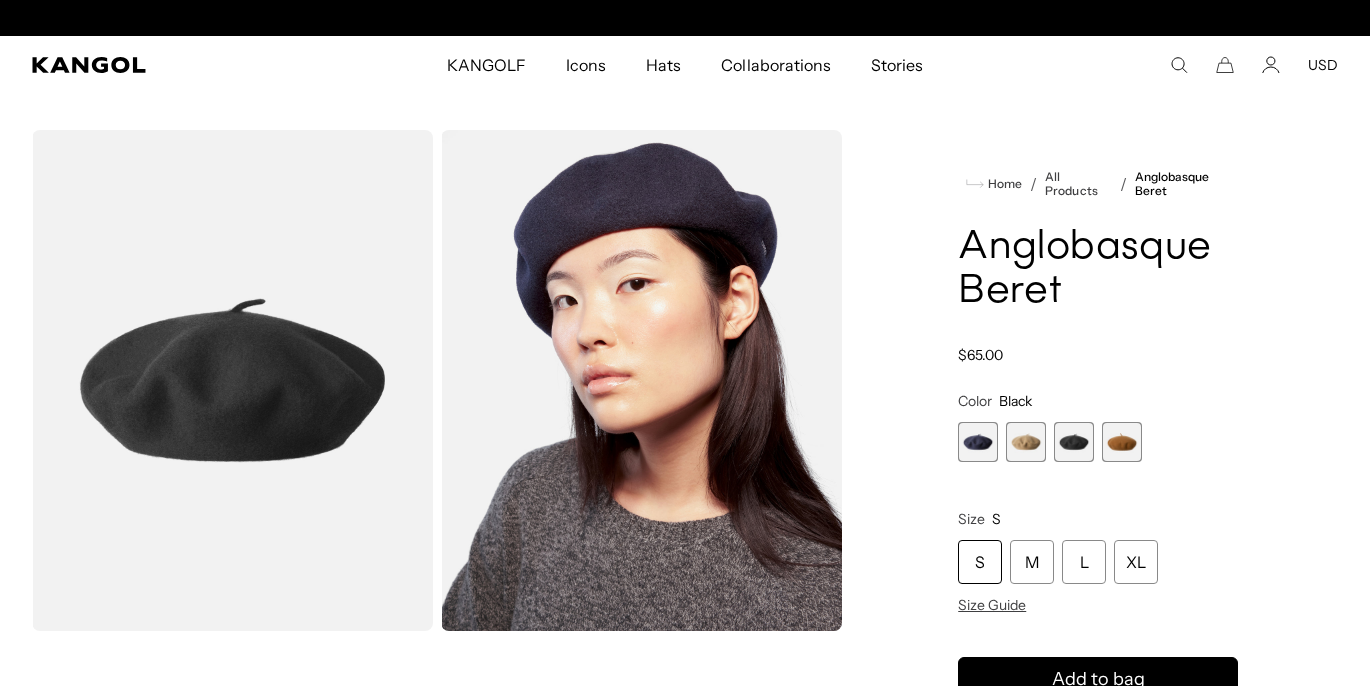scroll, scrollTop: 0, scrollLeft: 412, axis: horizontal 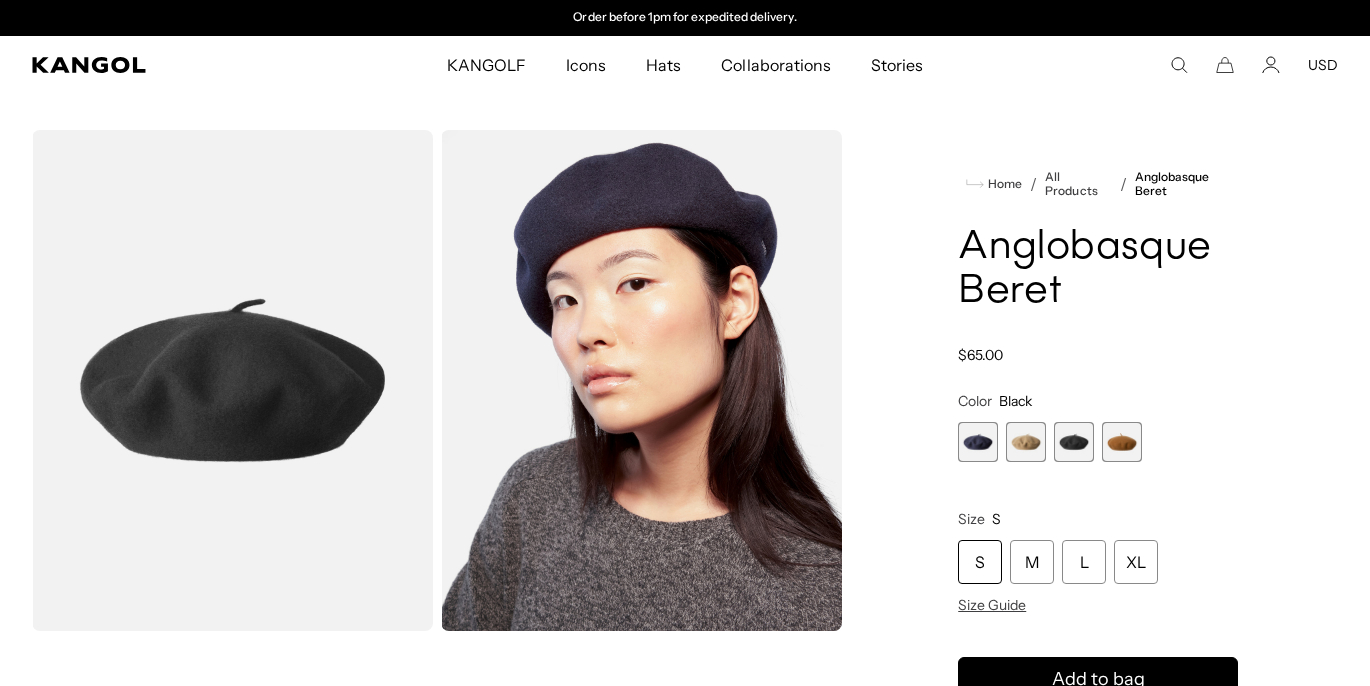 click at bounding box center [1122, 442] 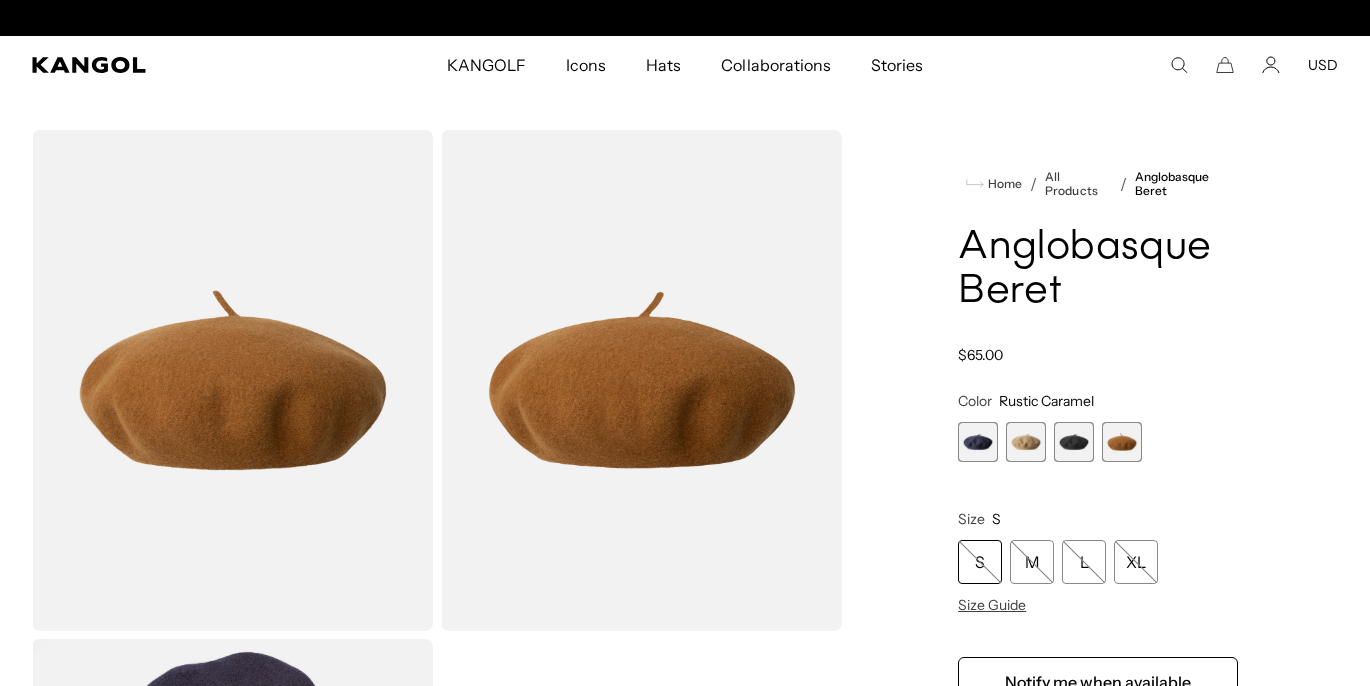 scroll, scrollTop: 0, scrollLeft: 0, axis: both 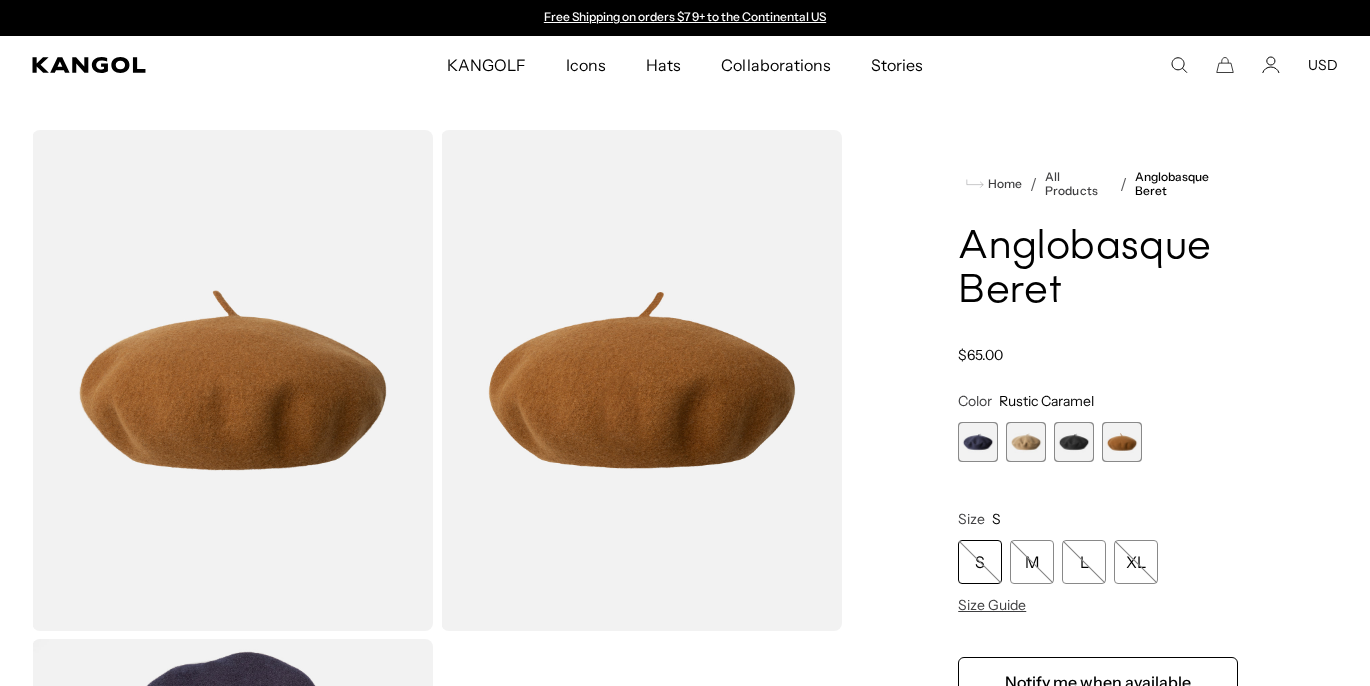 click at bounding box center [1074, 442] 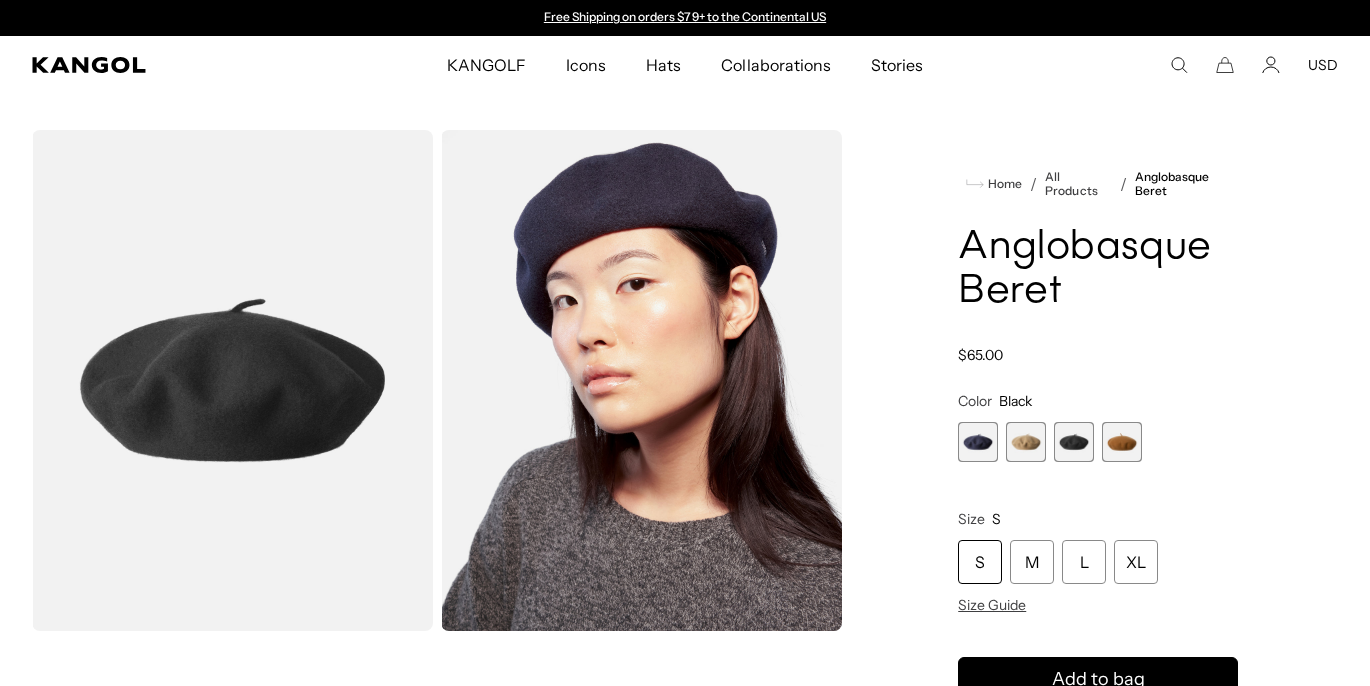 click at bounding box center (1026, 442) 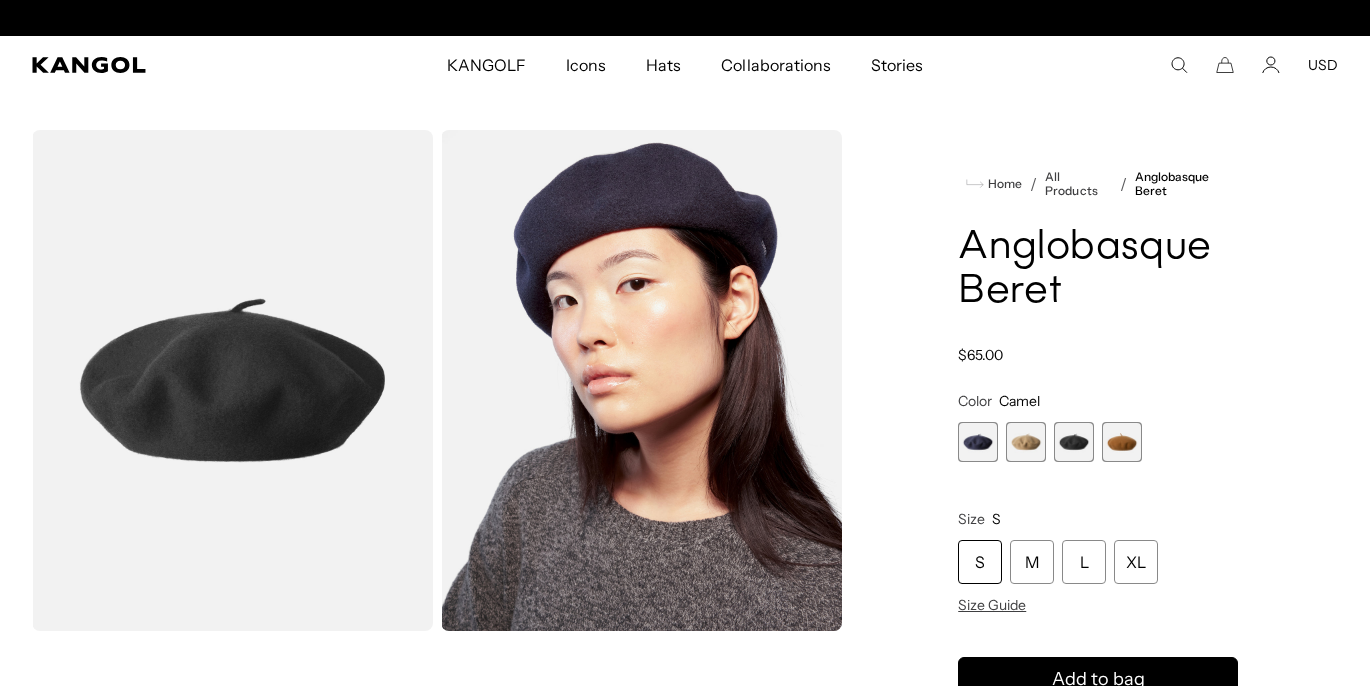 scroll, scrollTop: 0, scrollLeft: 412, axis: horizontal 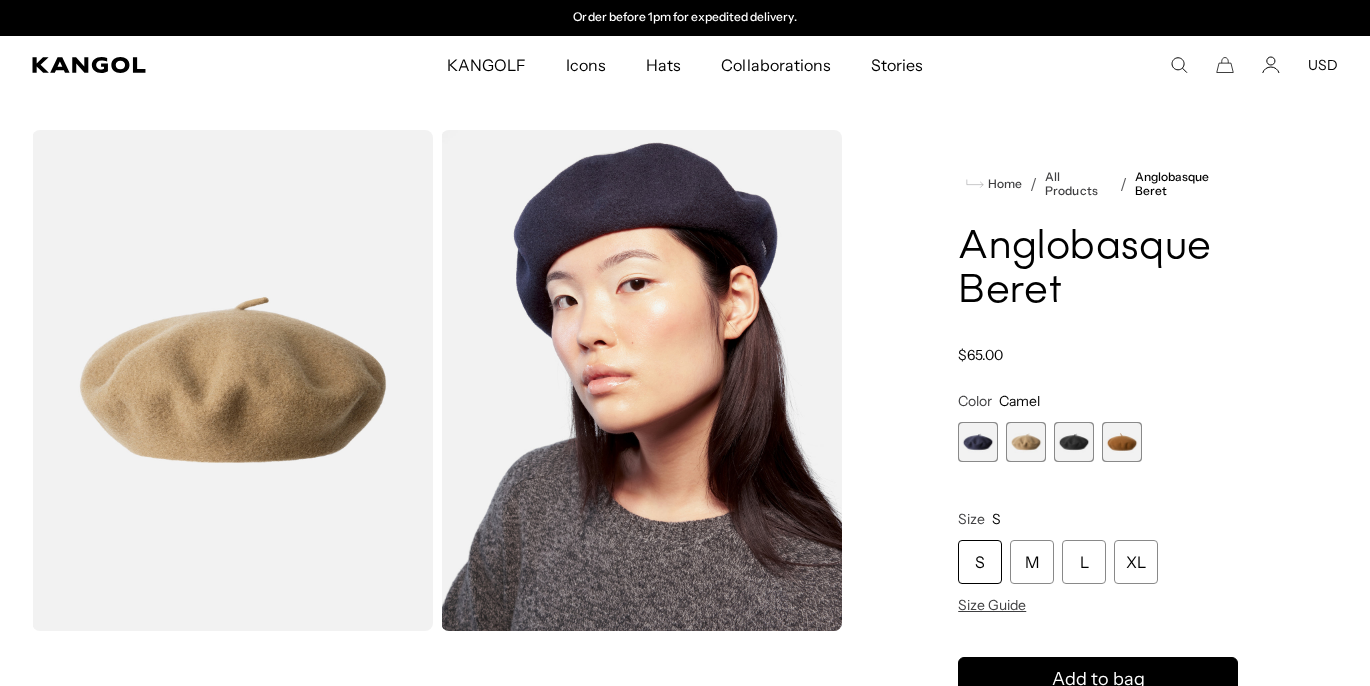 click at bounding box center (978, 442) 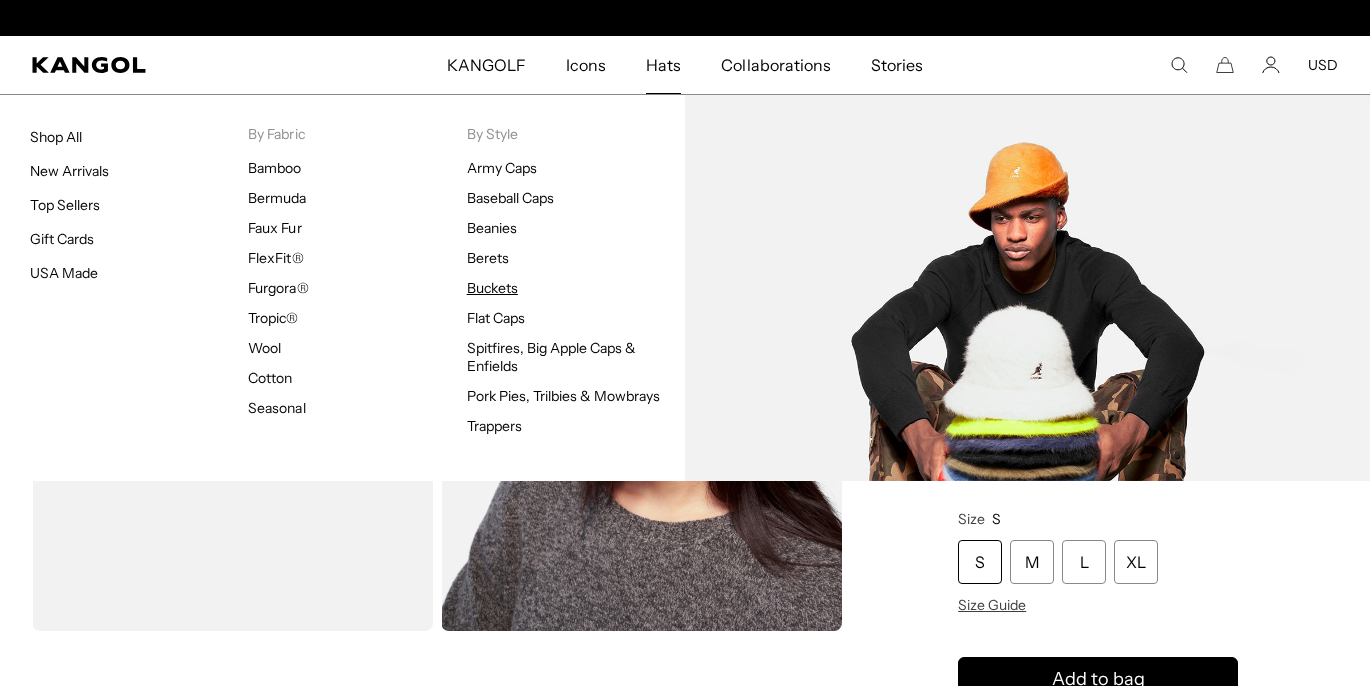 scroll, scrollTop: 0, scrollLeft: 0, axis: both 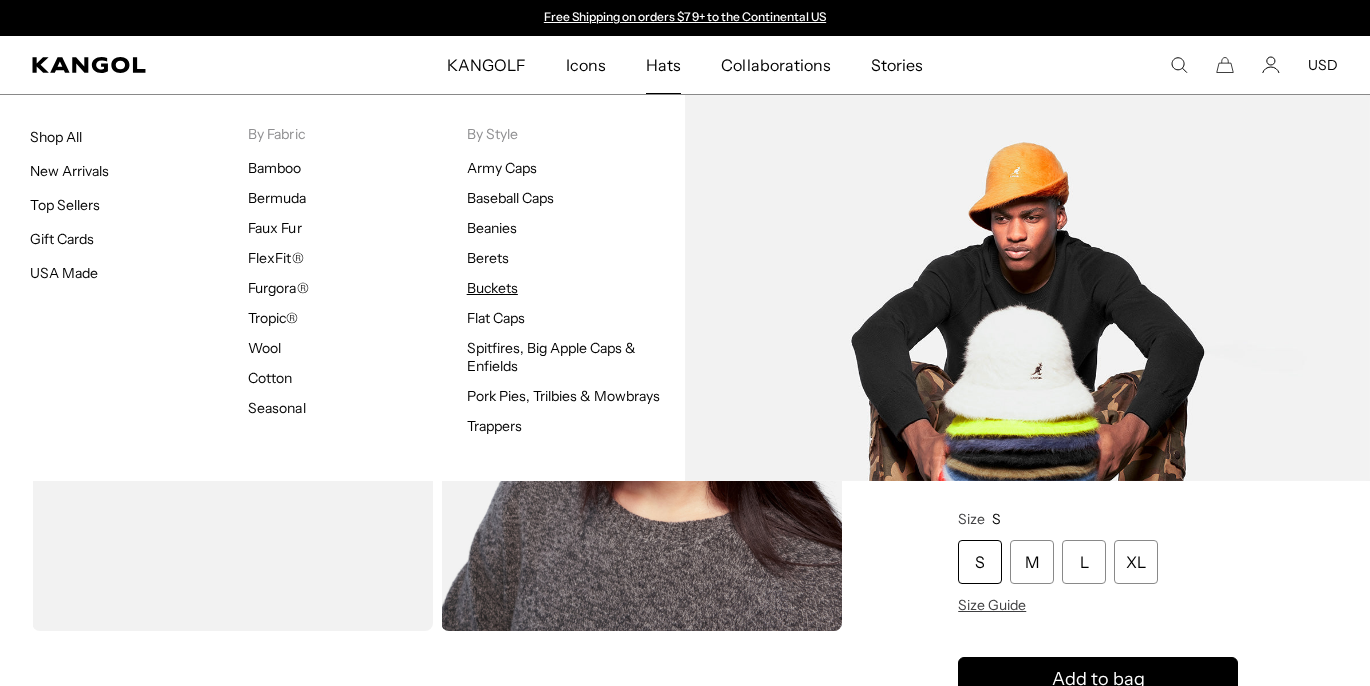 click on "Buckets" at bounding box center (492, 288) 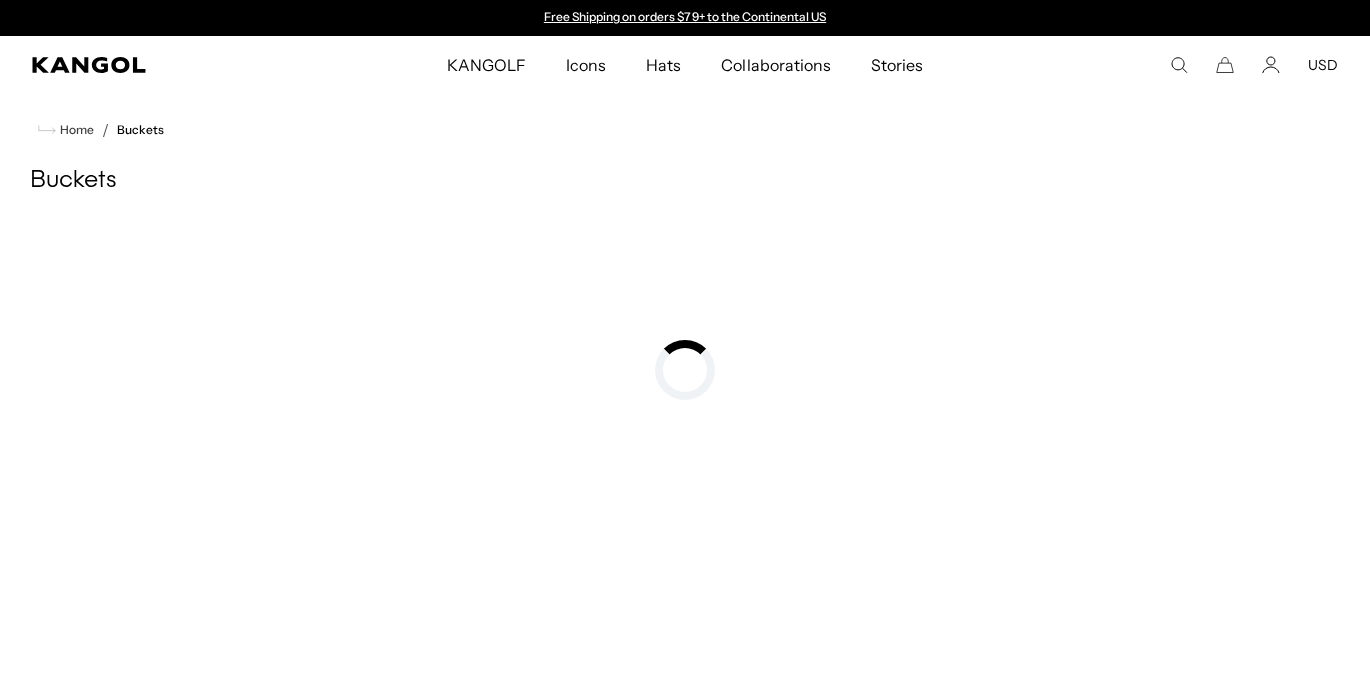 scroll, scrollTop: 0, scrollLeft: 0, axis: both 